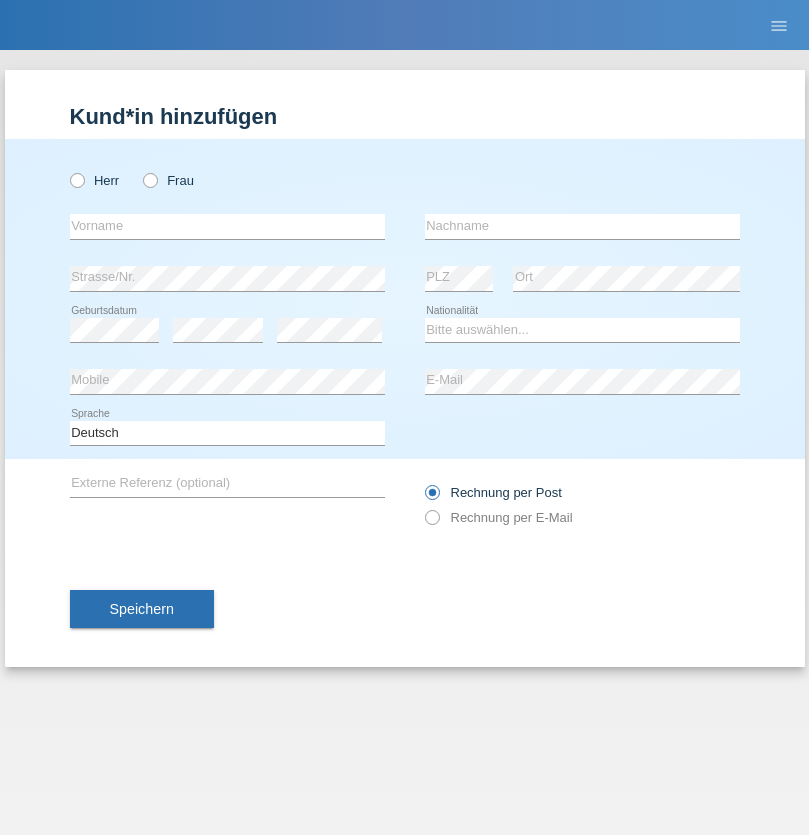 scroll, scrollTop: 0, scrollLeft: 0, axis: both 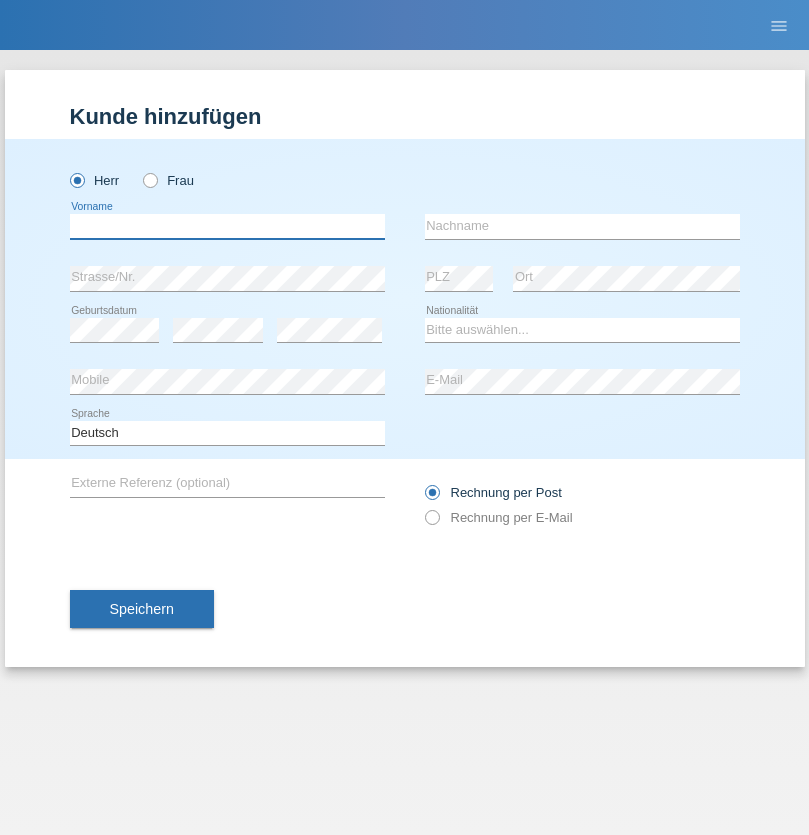 click at bounding box center [227, 226] 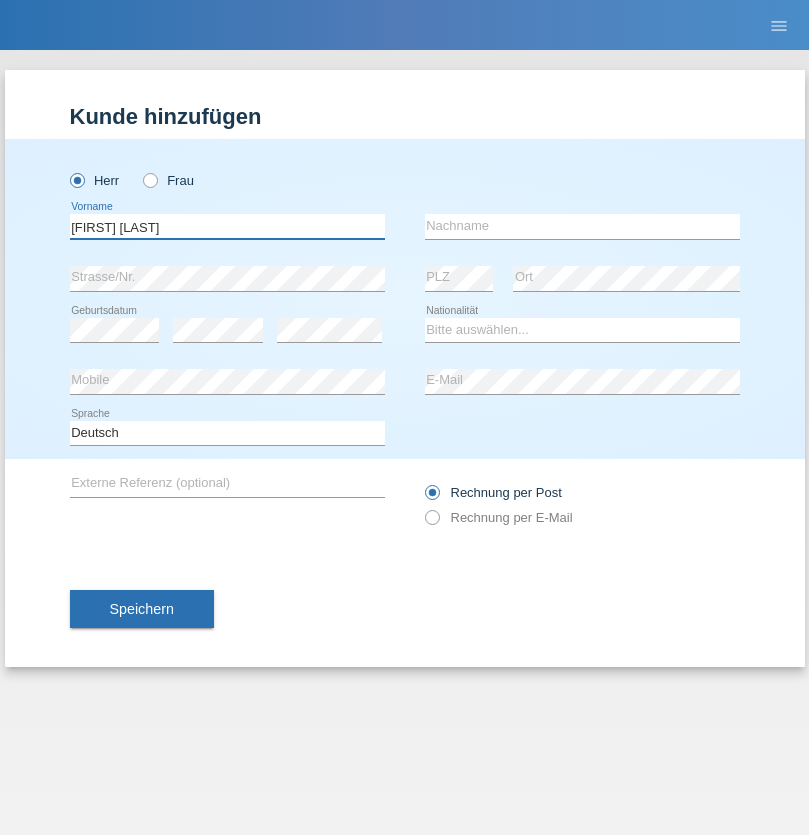 type on "[FIRST] [LAST]" 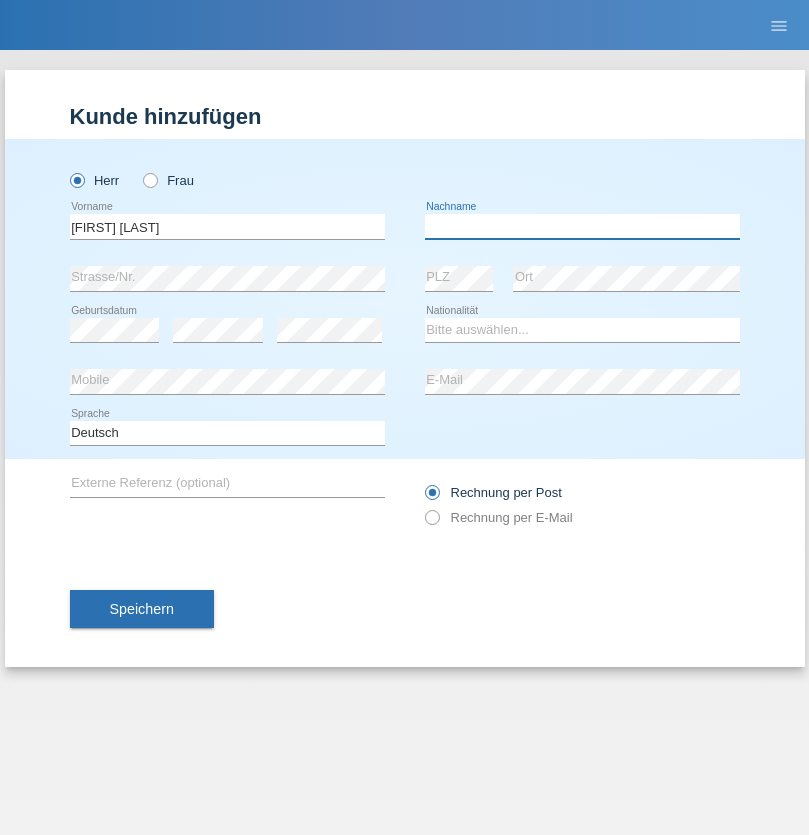 click at bounding box center (582, 226) 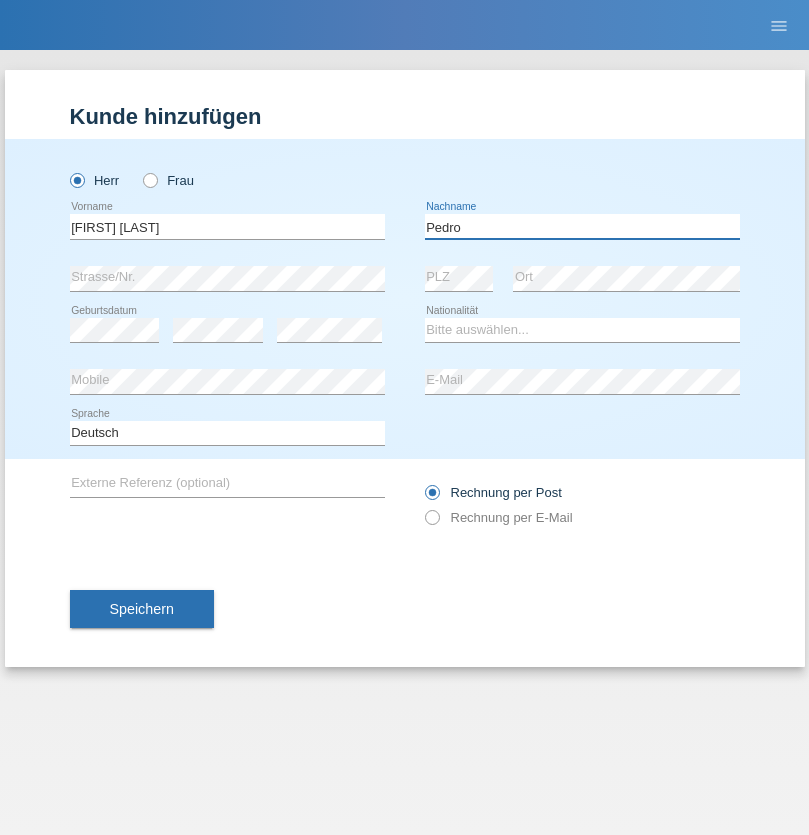 type on "Pedro" 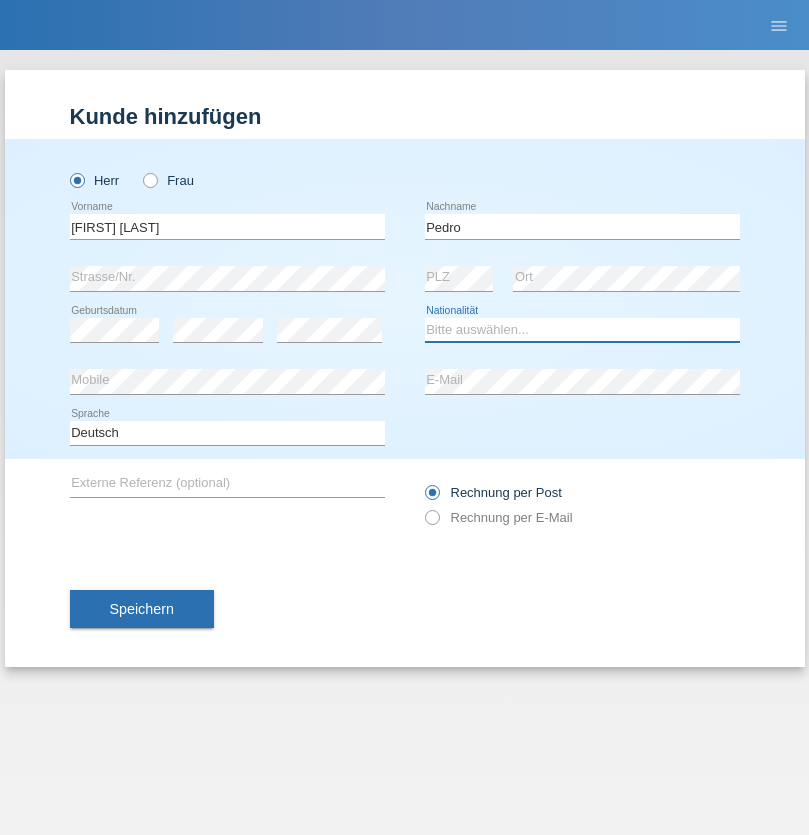select on "CH" 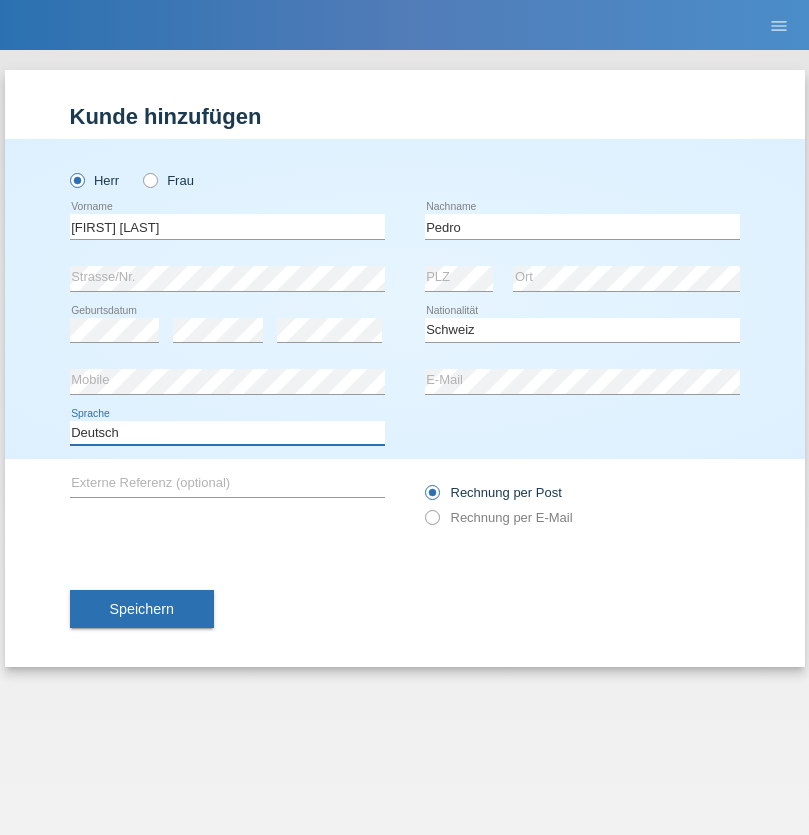 select on "en" 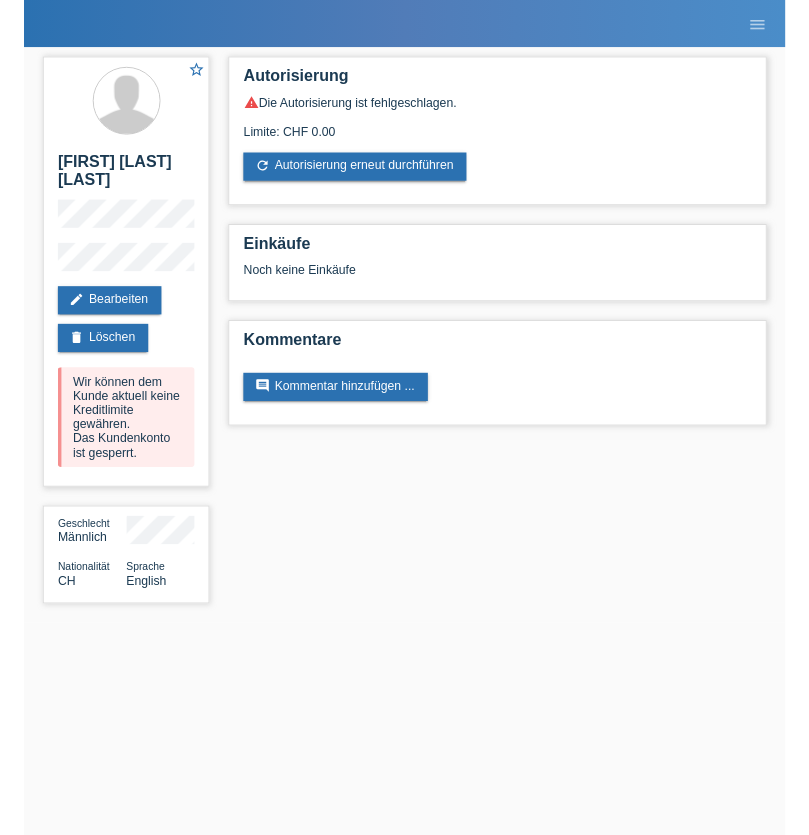 scroll, scrollTop: 0, scrollLeft: 0, axis: both 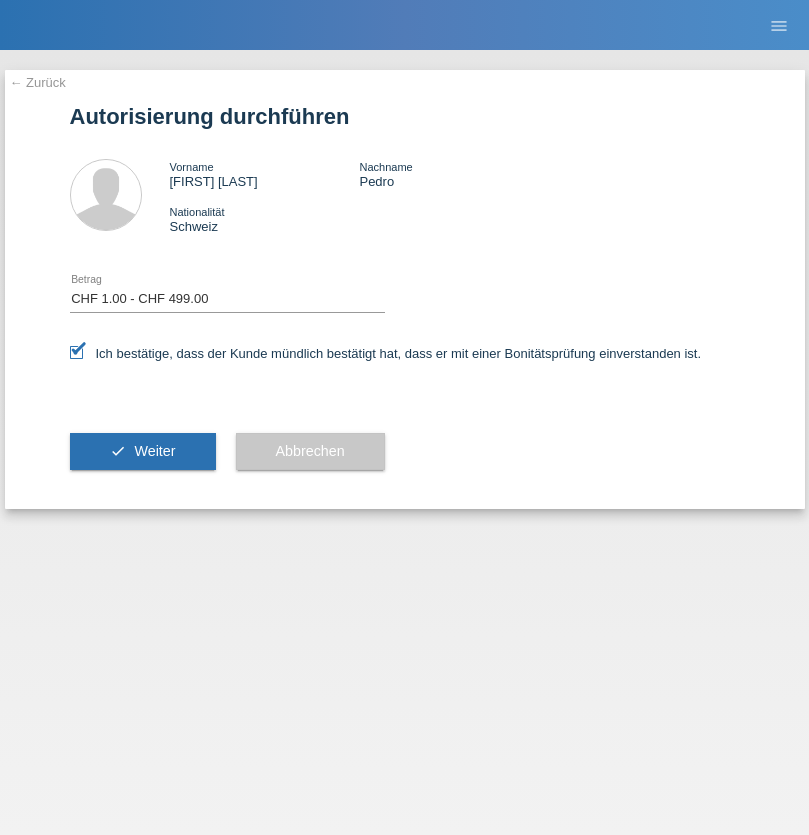 select on "1" 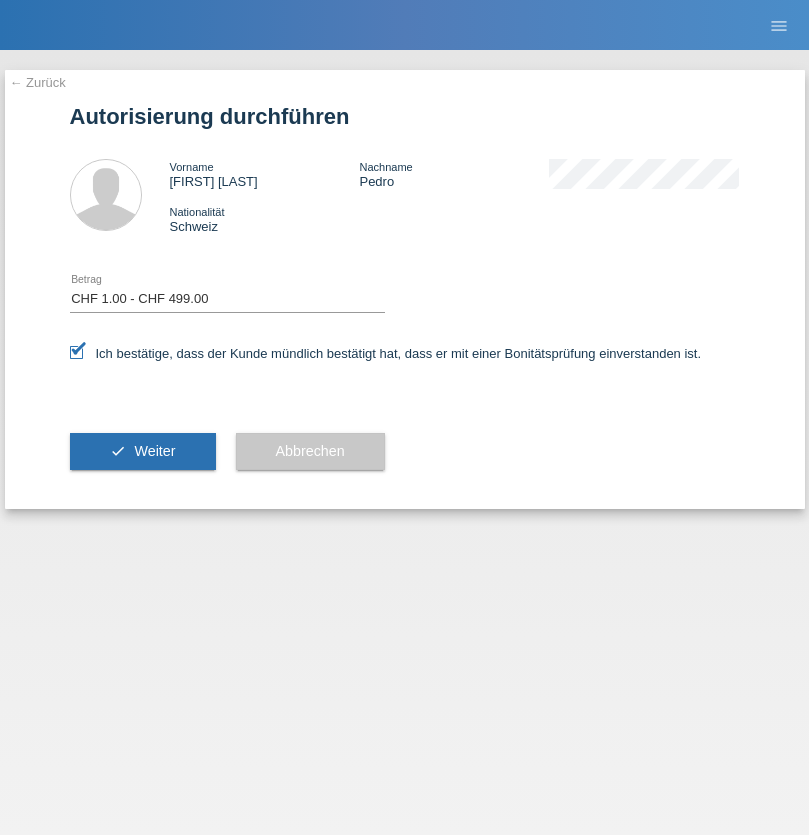 scroll, scrollTop: 0, scrollLeft: 0, axis: both 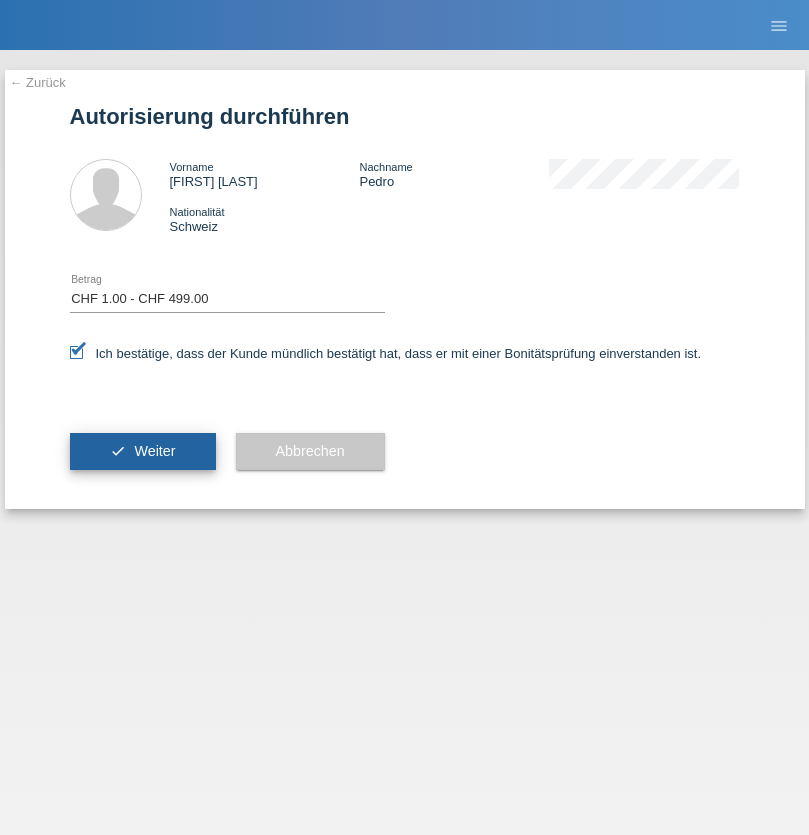 click on "Weiter" at bounding box center [154, 451] 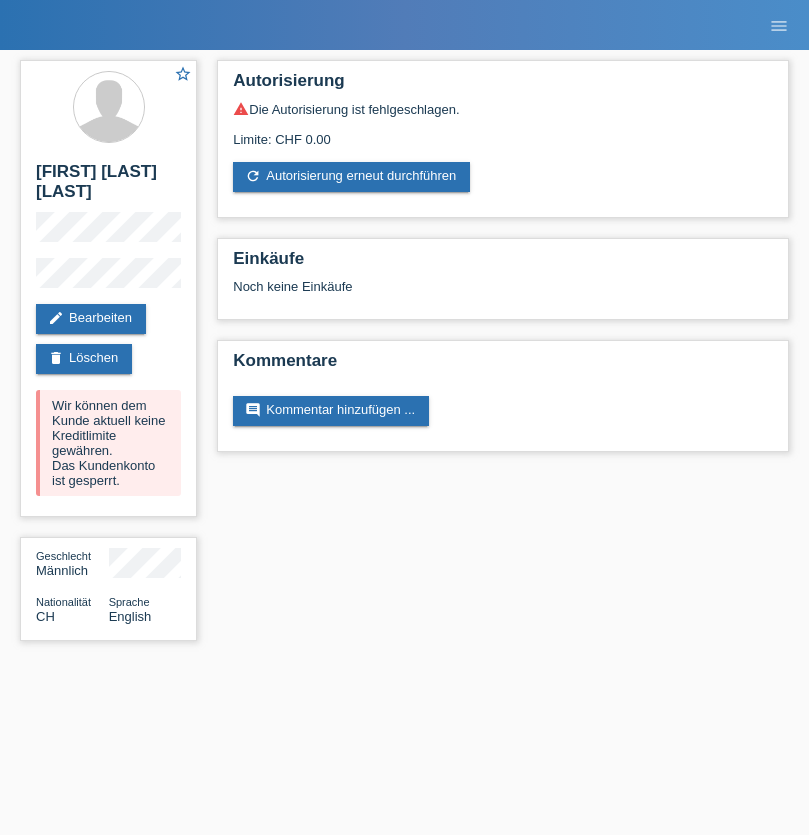 scroll, scrollTop: 0, scrollLeft: 0, axis: both 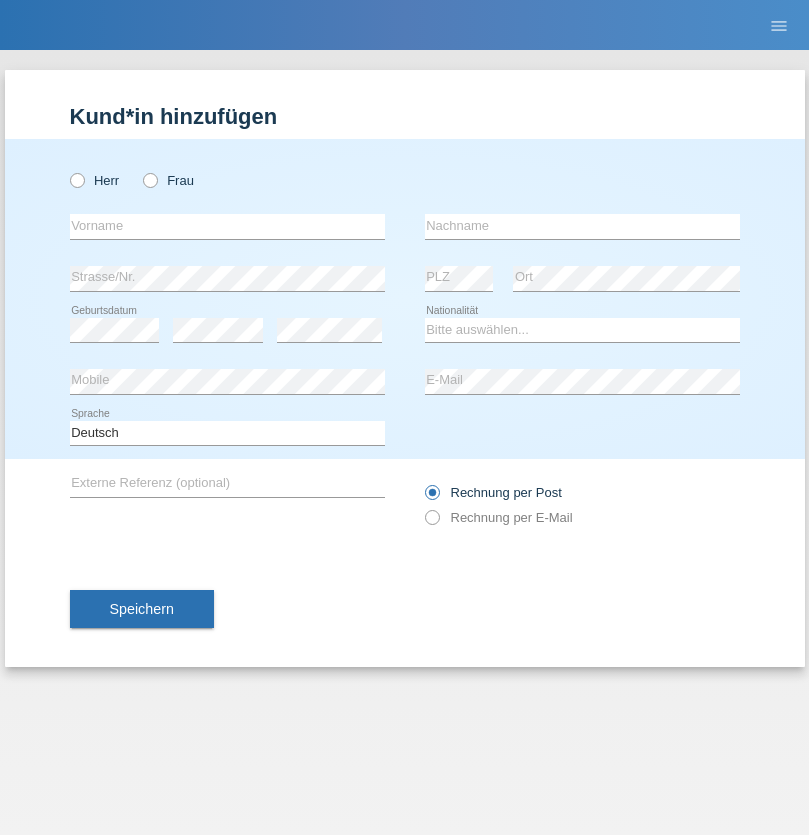 radio on "true" 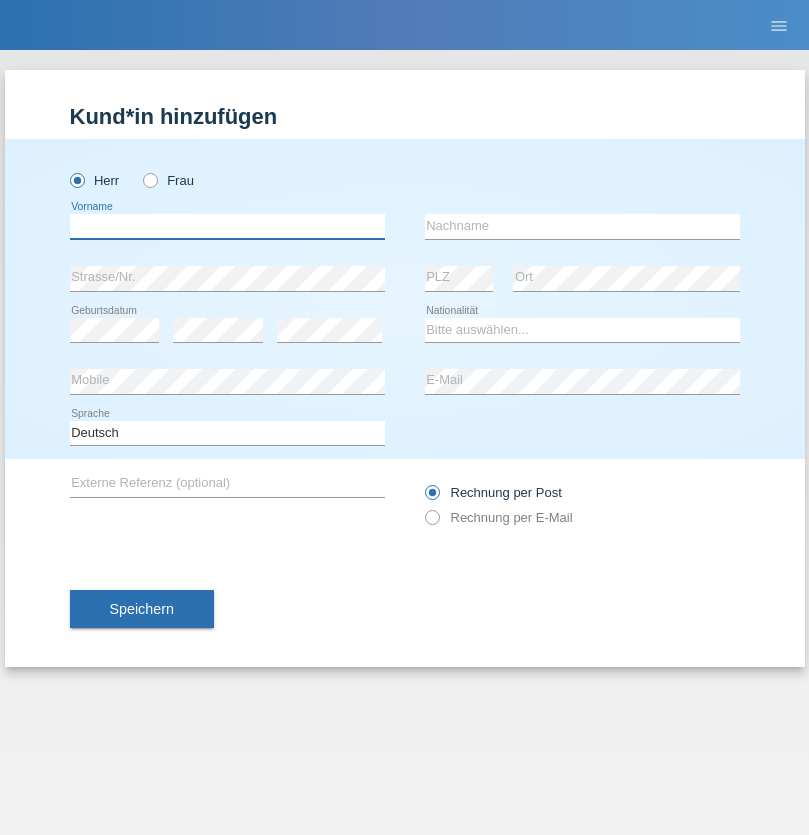 click at bounding box center [227, 226] 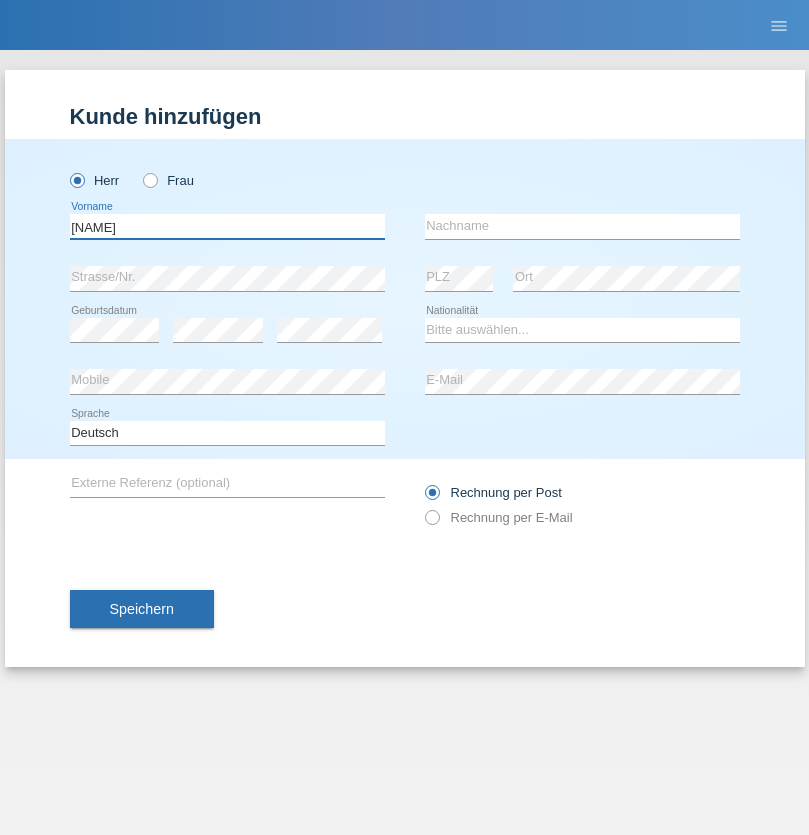 type on "Siegmar" 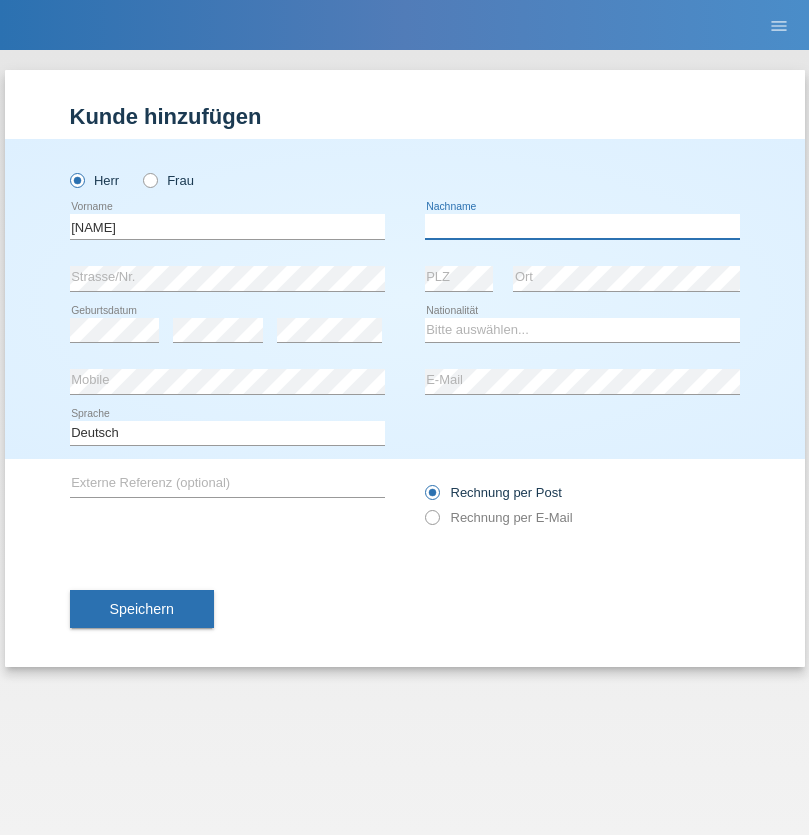 click at bounding box center (582, 226) 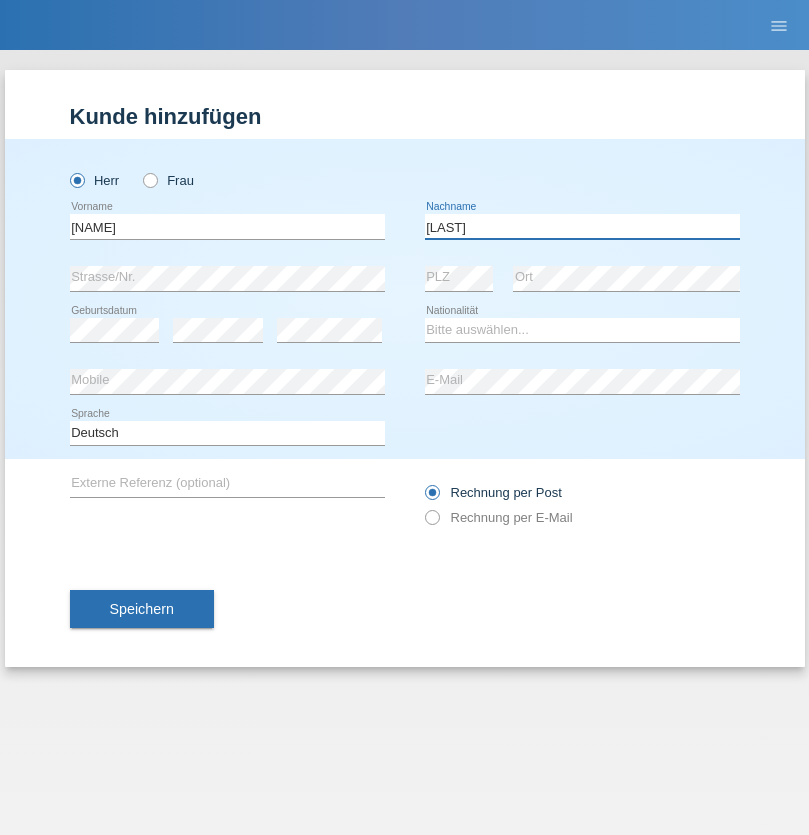 type on "Schier" 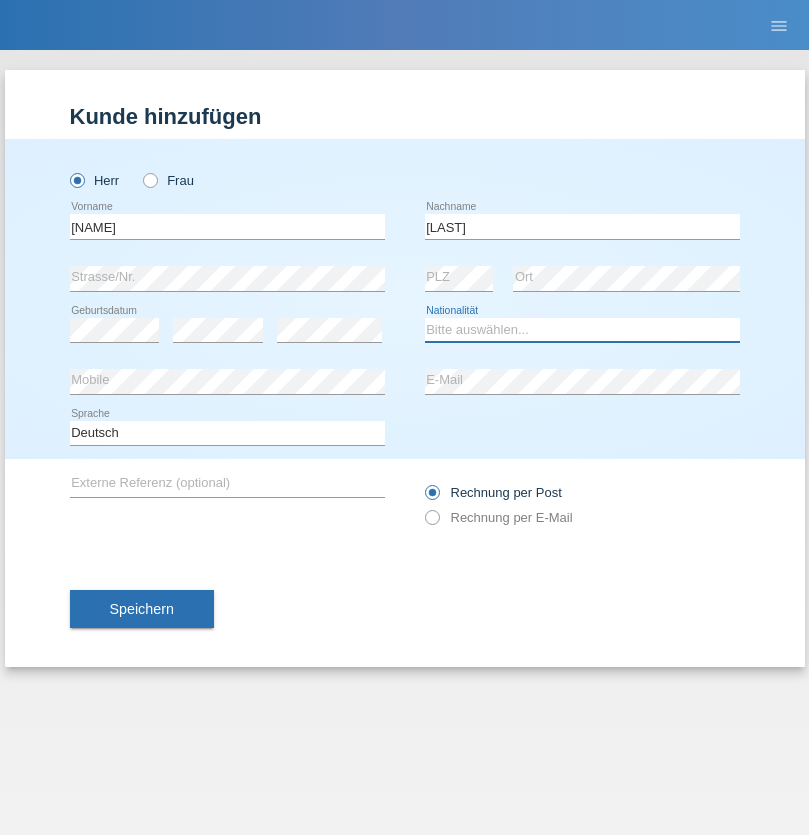 select on "CH" 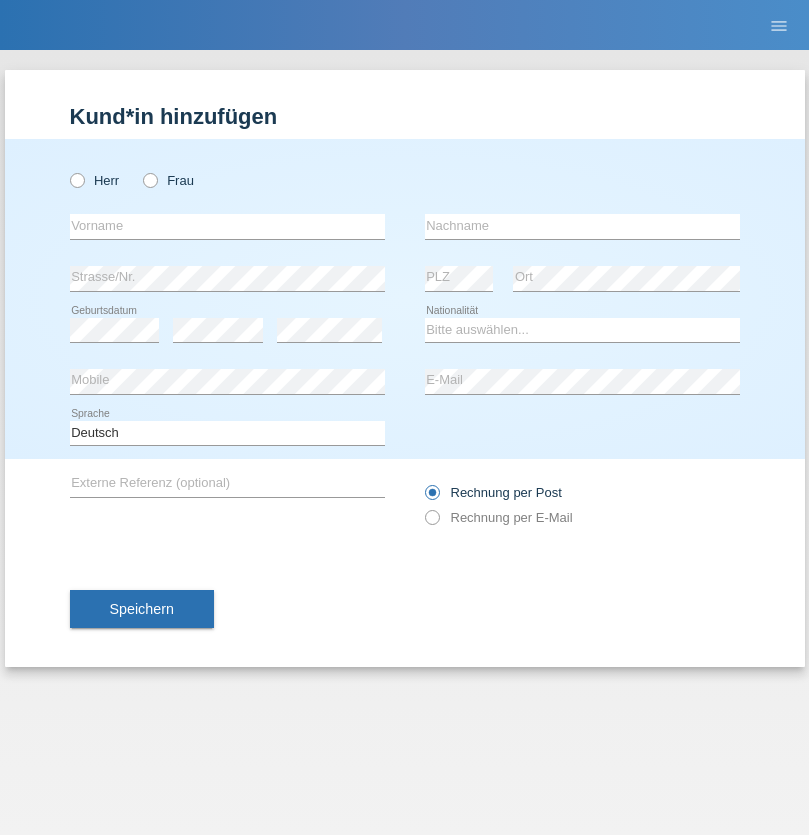 scroll, scrollTop: 0, scrollLeft: 0, axis: both 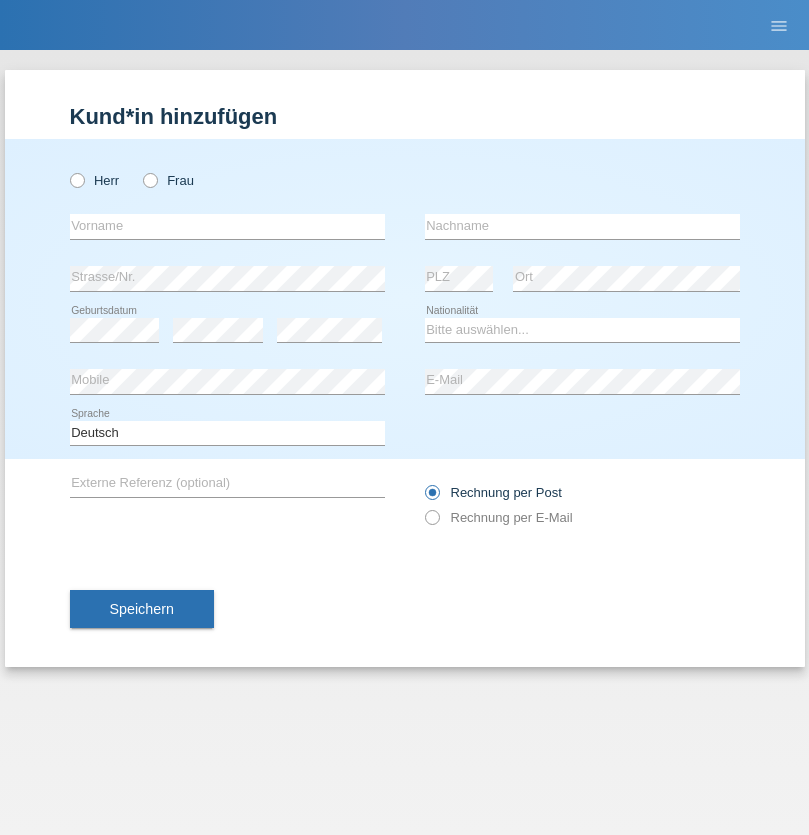 radio on "true" 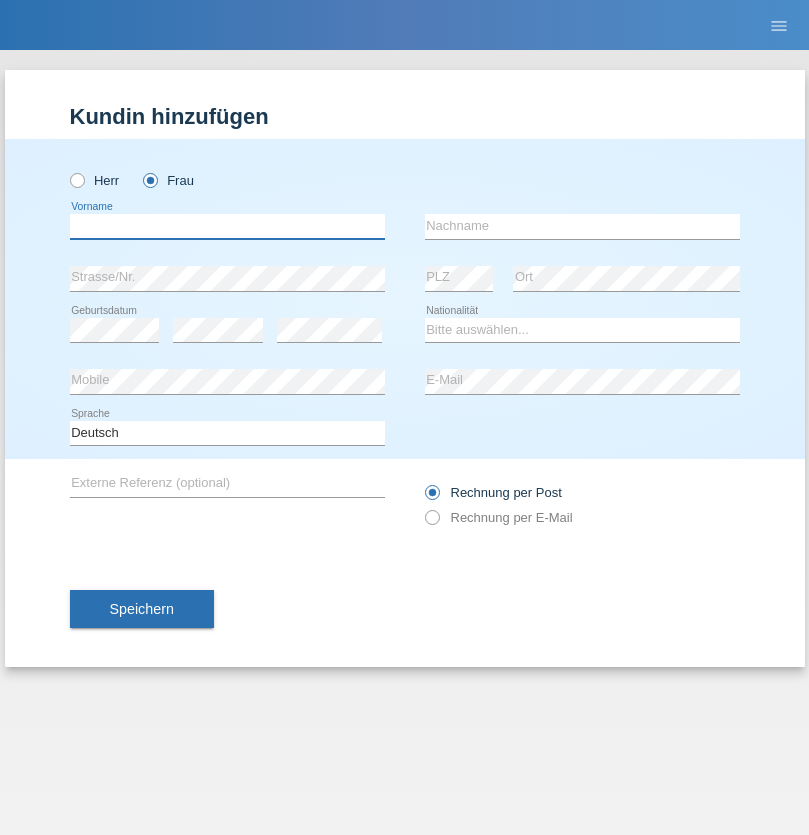 click at bounding box center (227, 226) 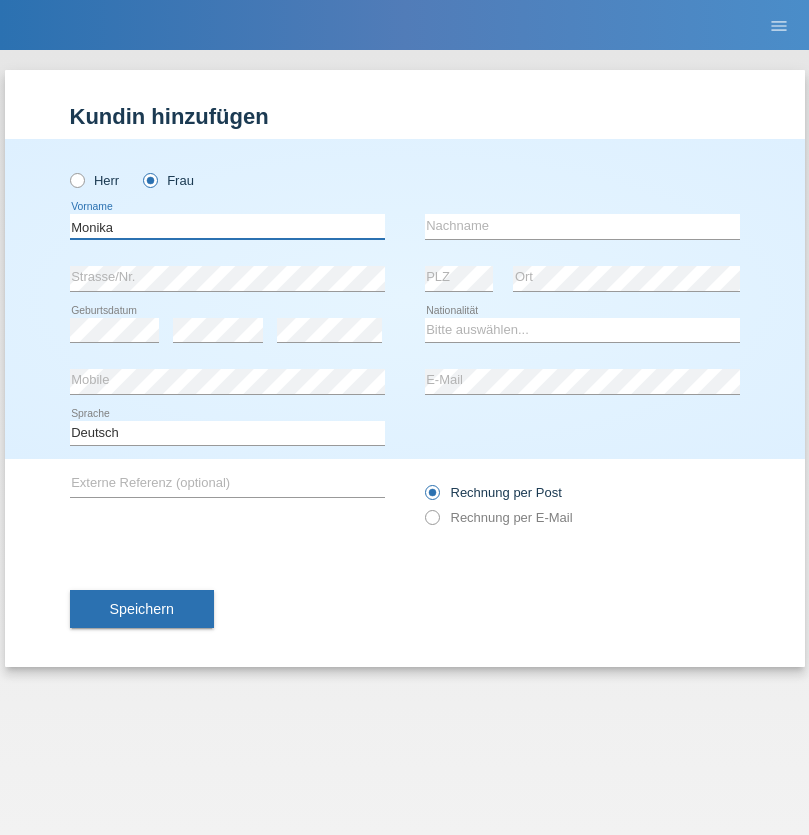 type on "Monika" 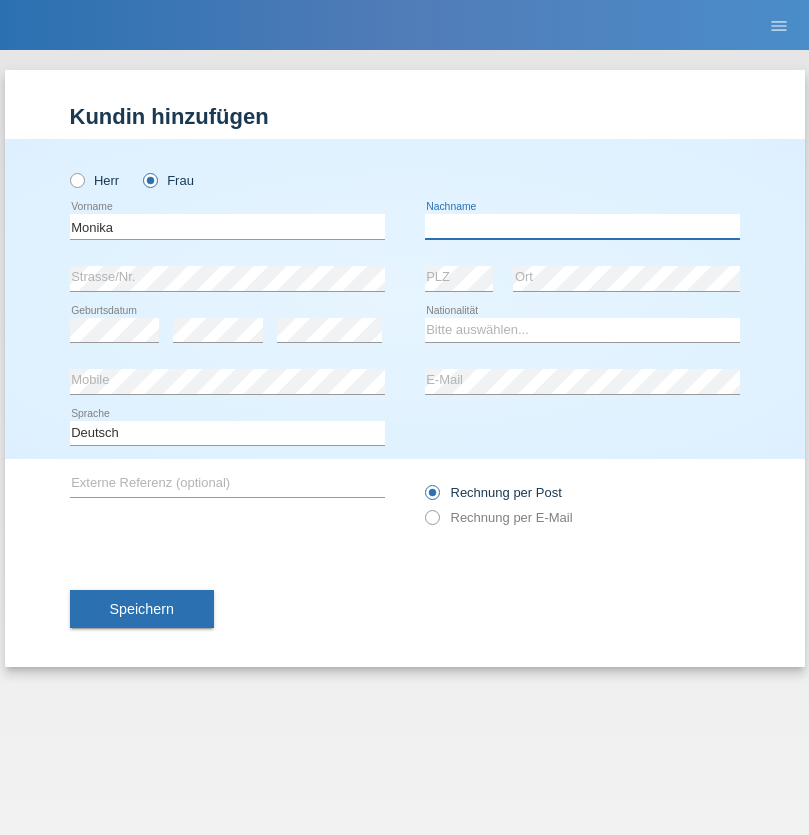 click at bounding box center [582, 226] 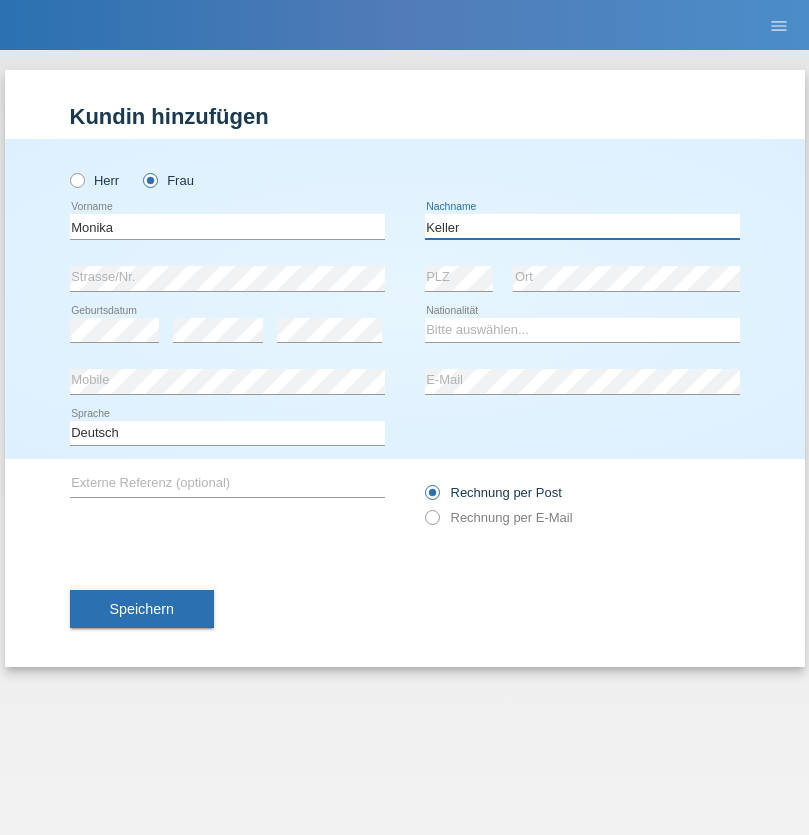type on "Keller" 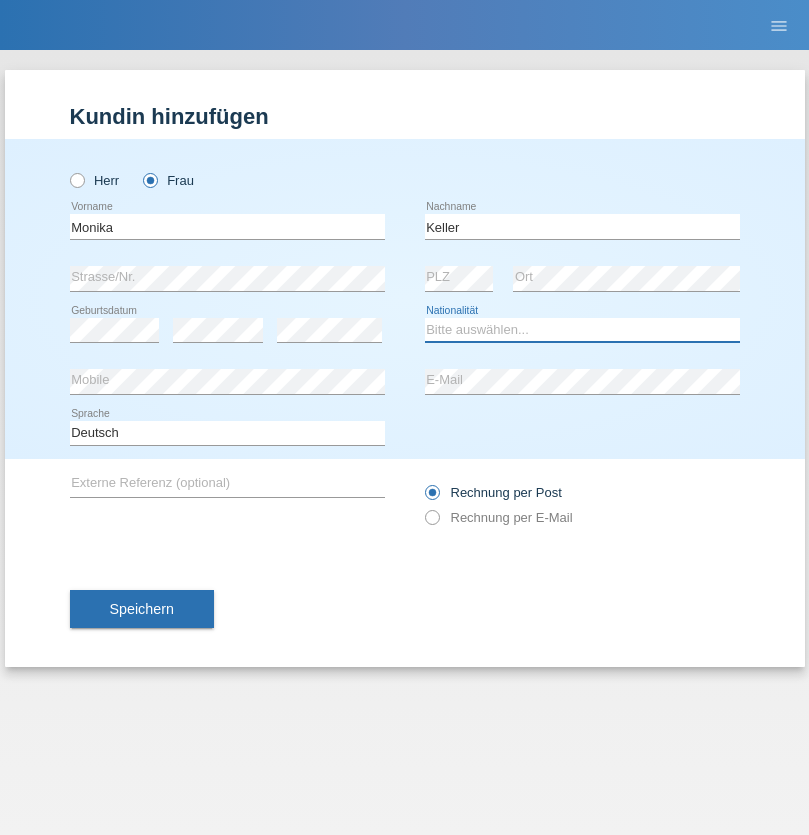 select on "CH" 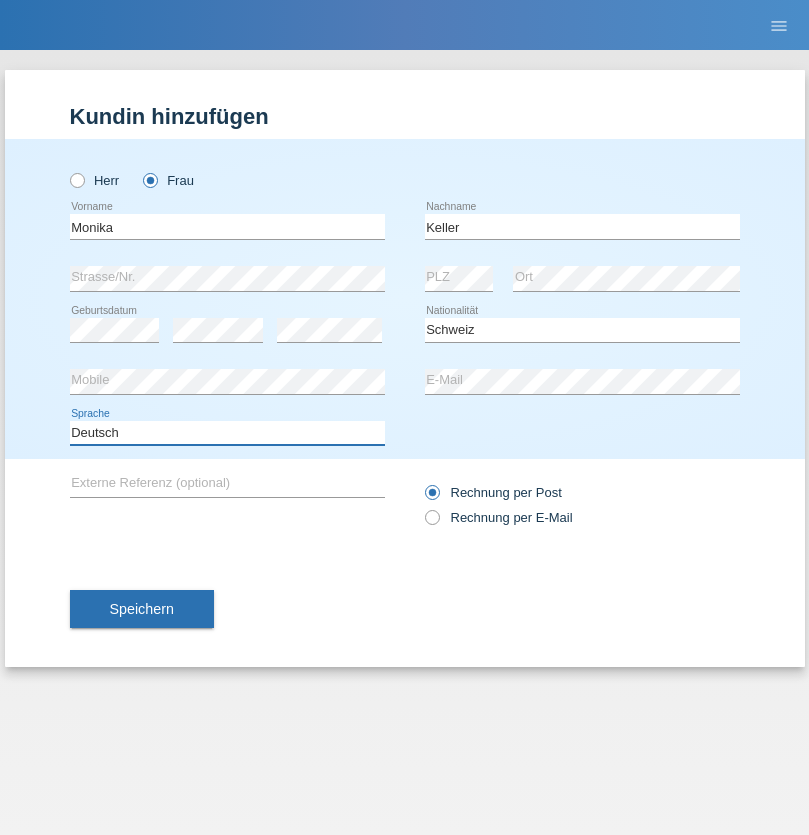 select on "en" 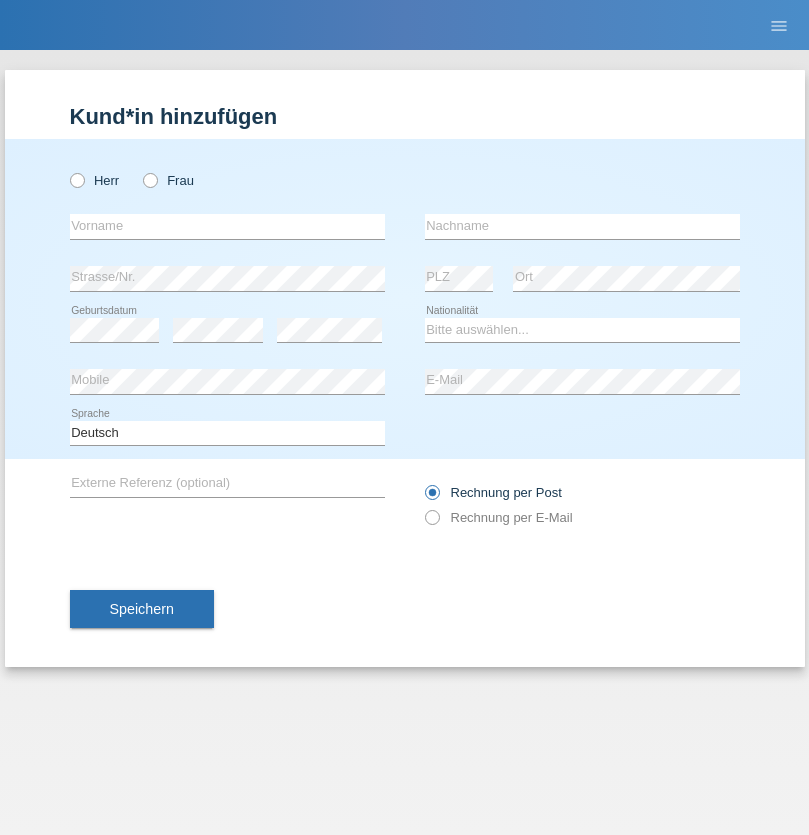 scroll, scrollTop: 0, scrollLeft: 0, axis: both 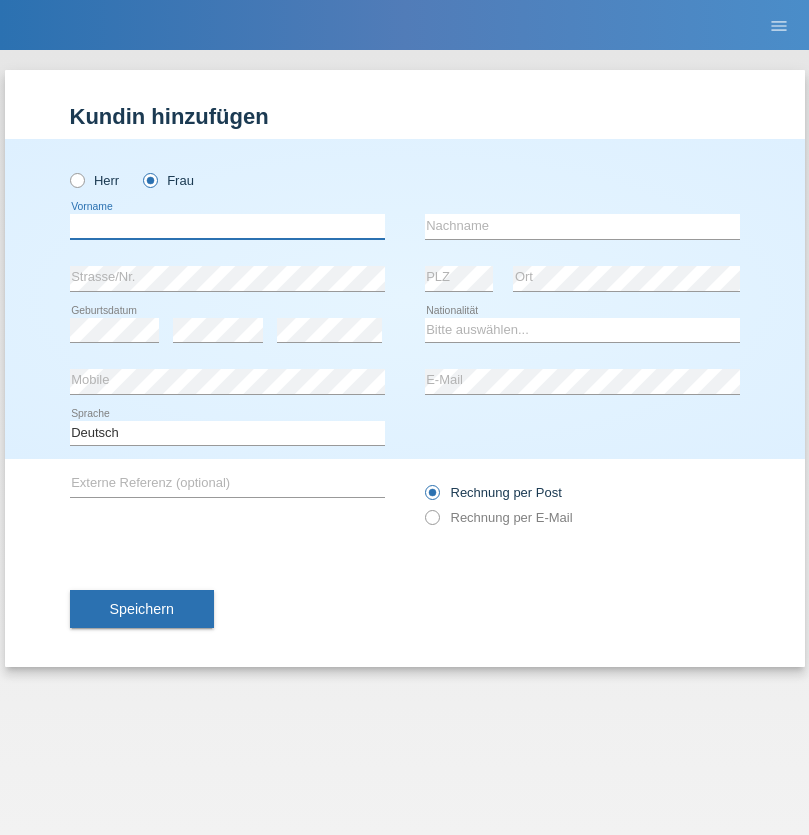 click at bounding box center (227, 226) 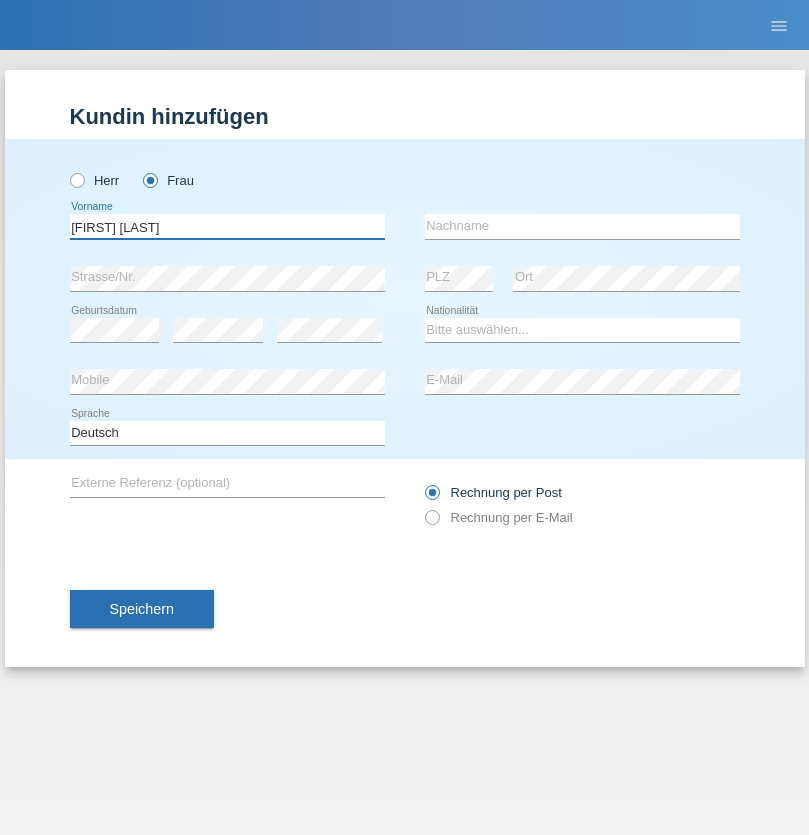 type on "[FIRST] [LAST]" 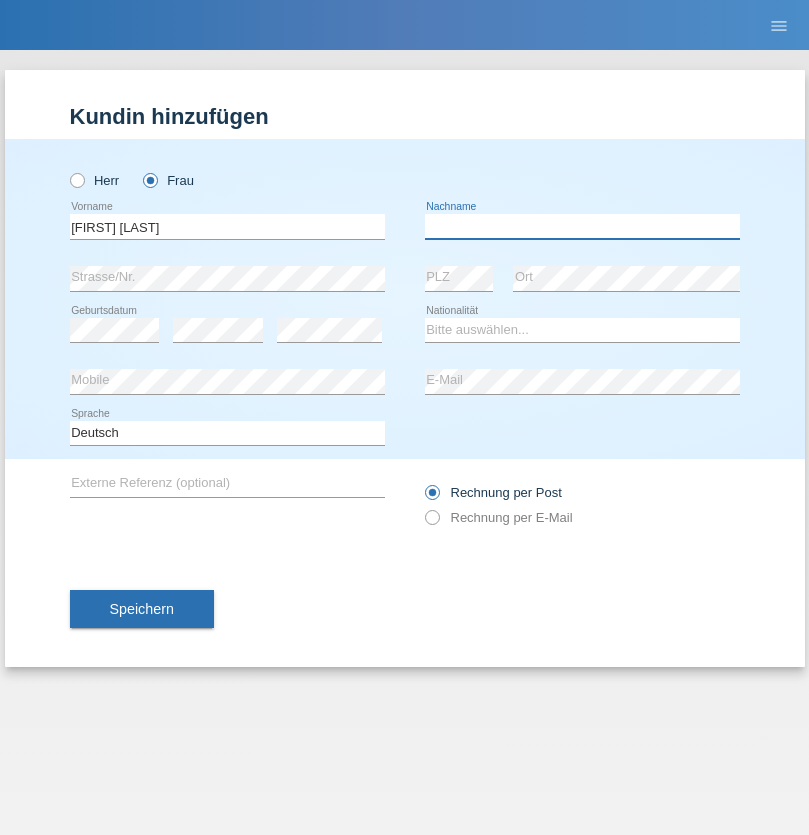 click at bounding box center (582, 226) 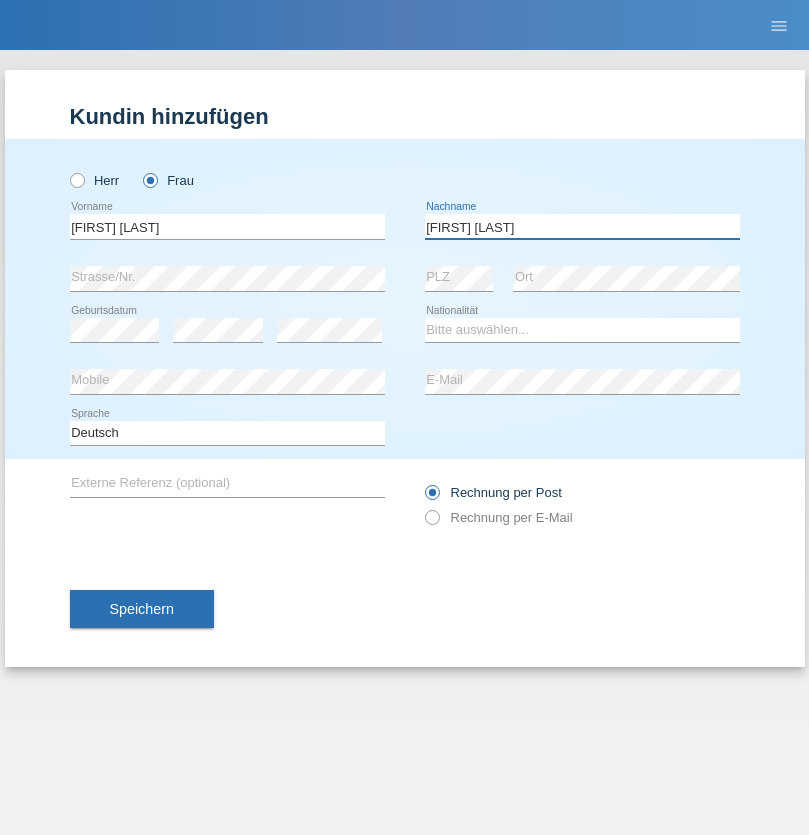 type on "[FIRST] [LAST]" 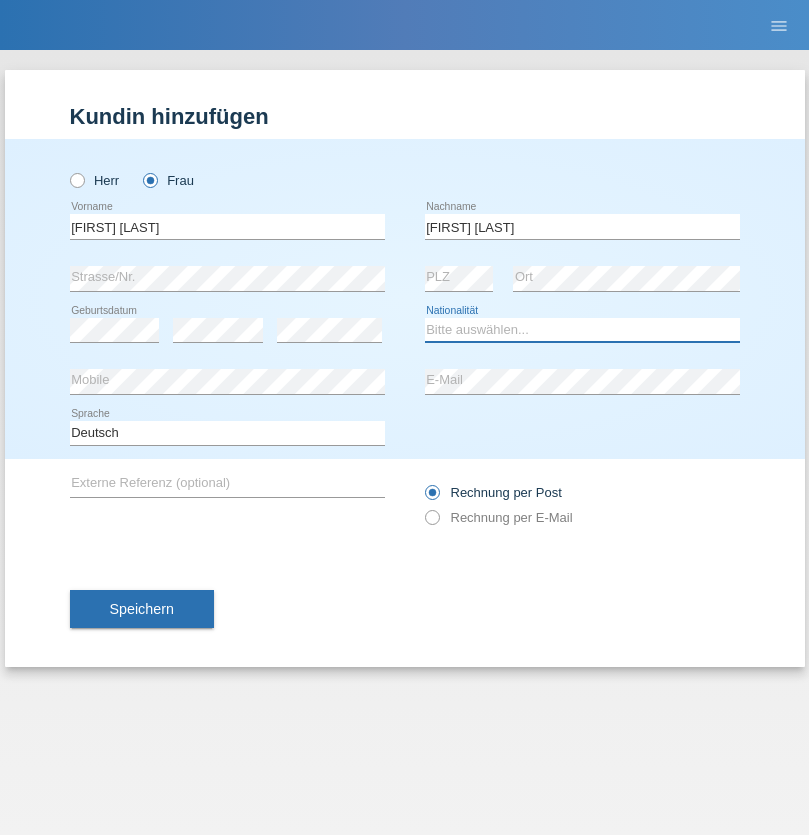 select on "CH" 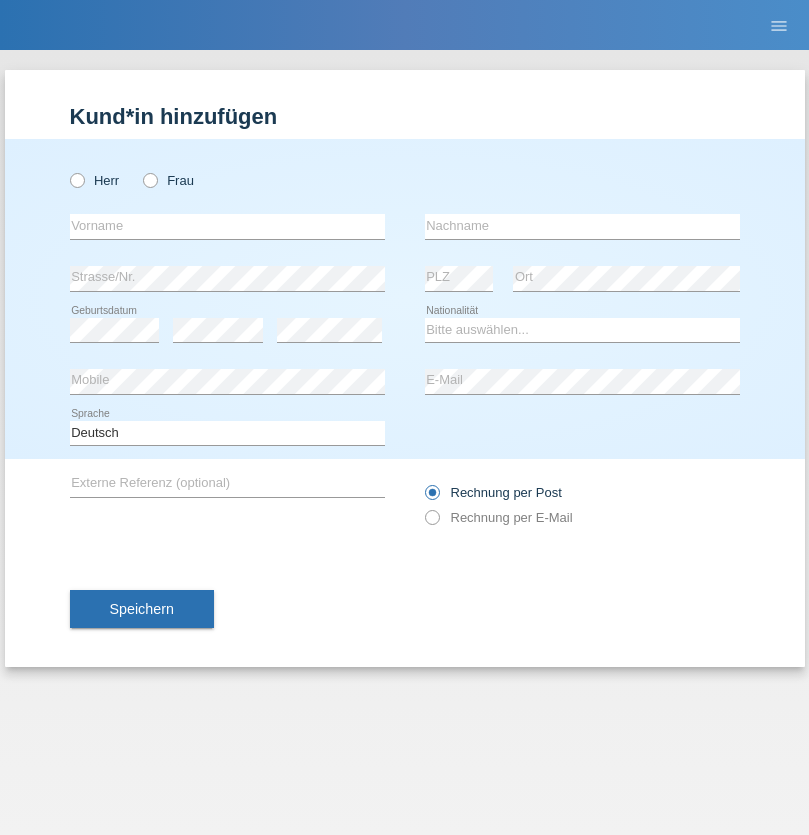 scroll, scrollTop: 0, scrollLeft: 0, axis: both 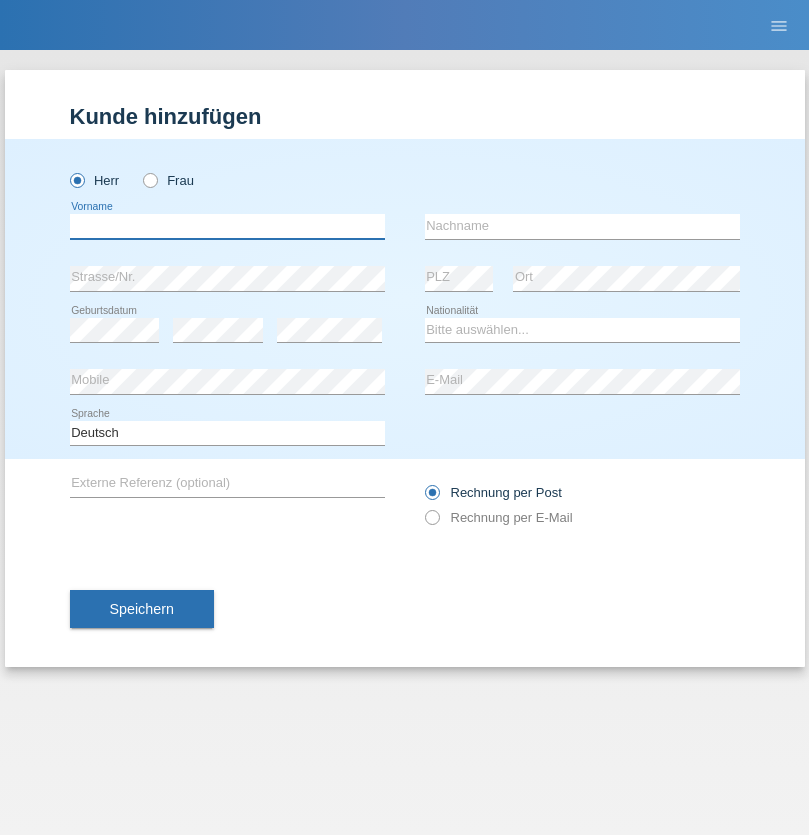 click at bounding box center [227, 226] 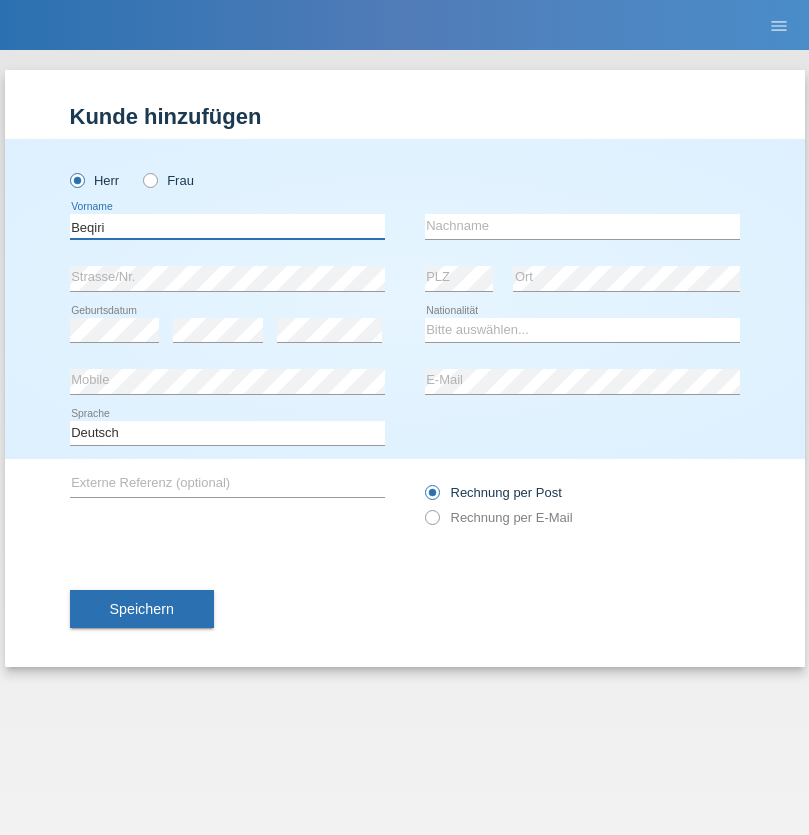 type on "Beqiri" 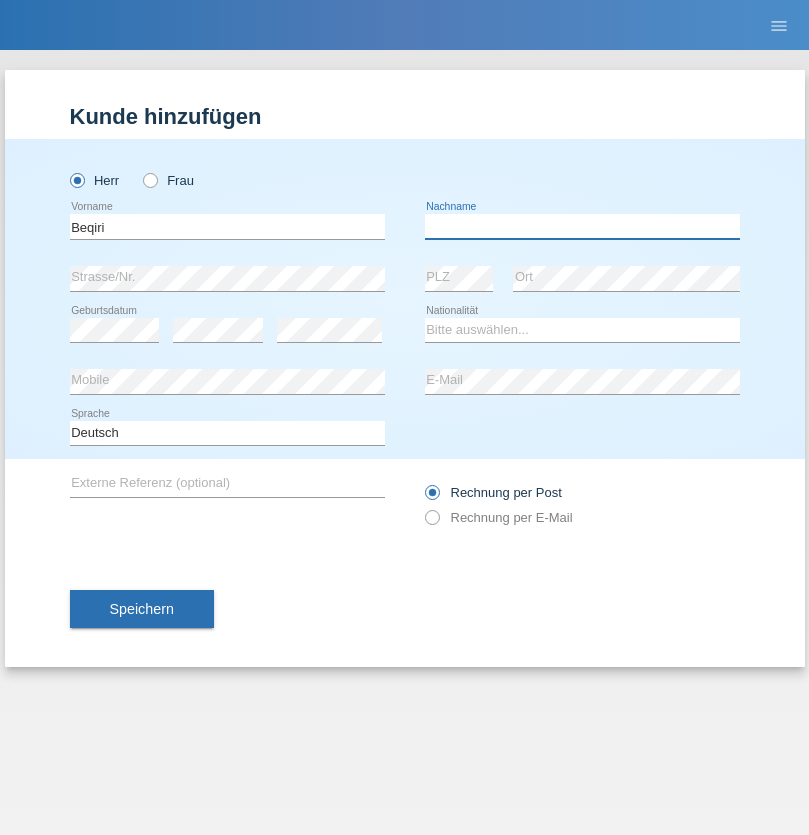 click at bounding box center (582, 226) 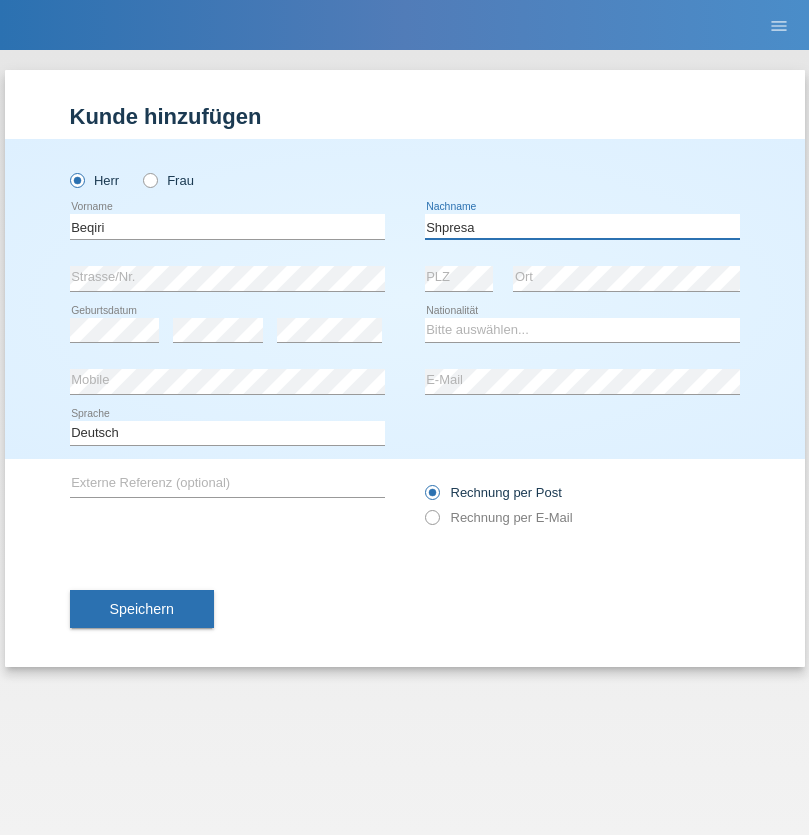 type on "Shpresa" 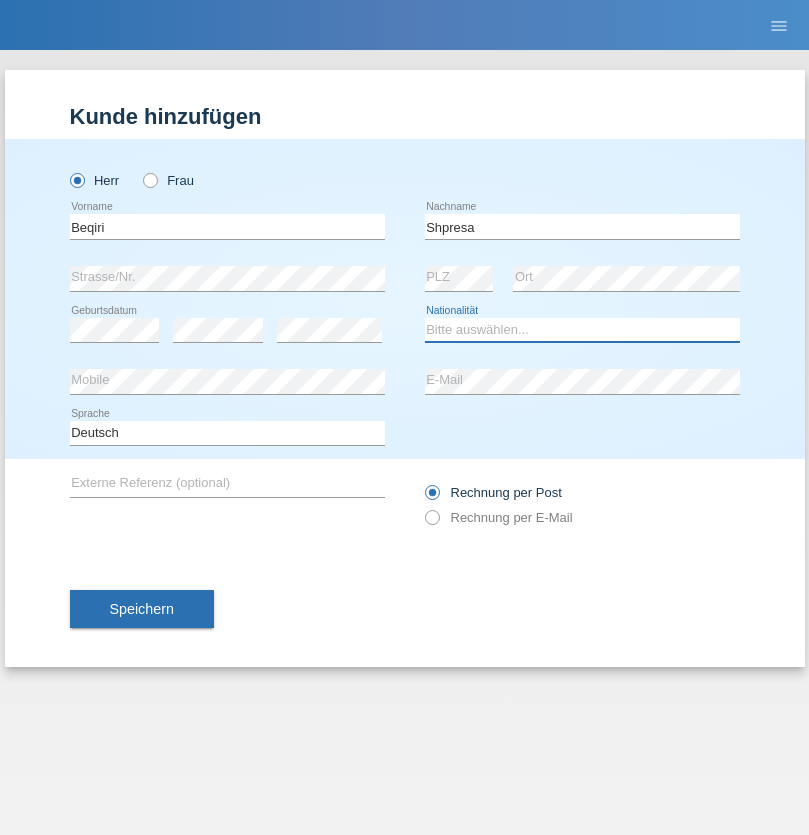 select on "XK" 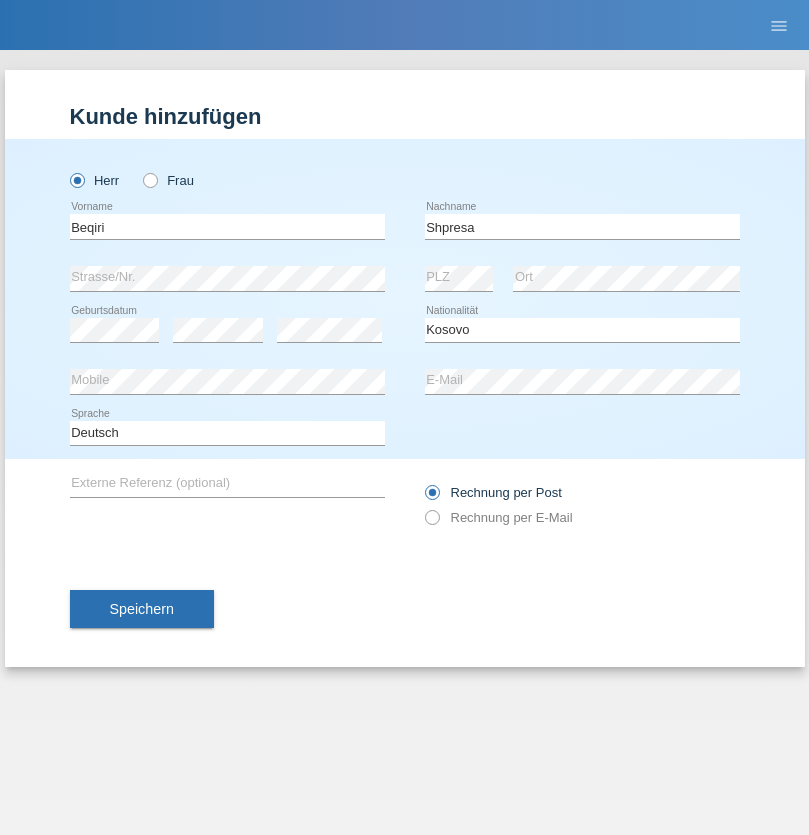 select on "C" 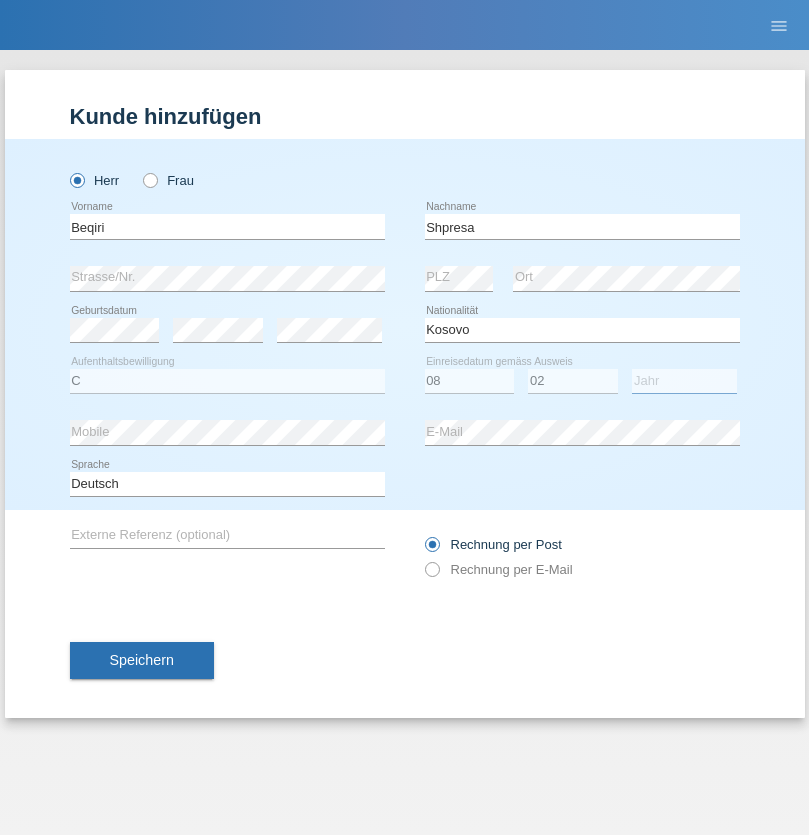 select on "1979" 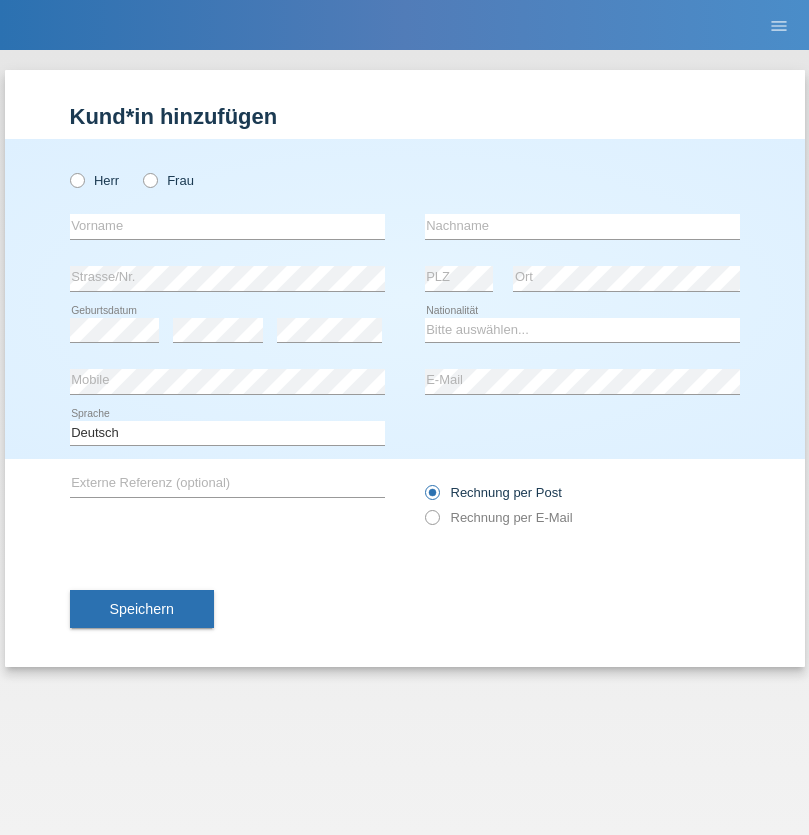 scroll, scrollTop: 0, scrollLeft: 0, axis: both 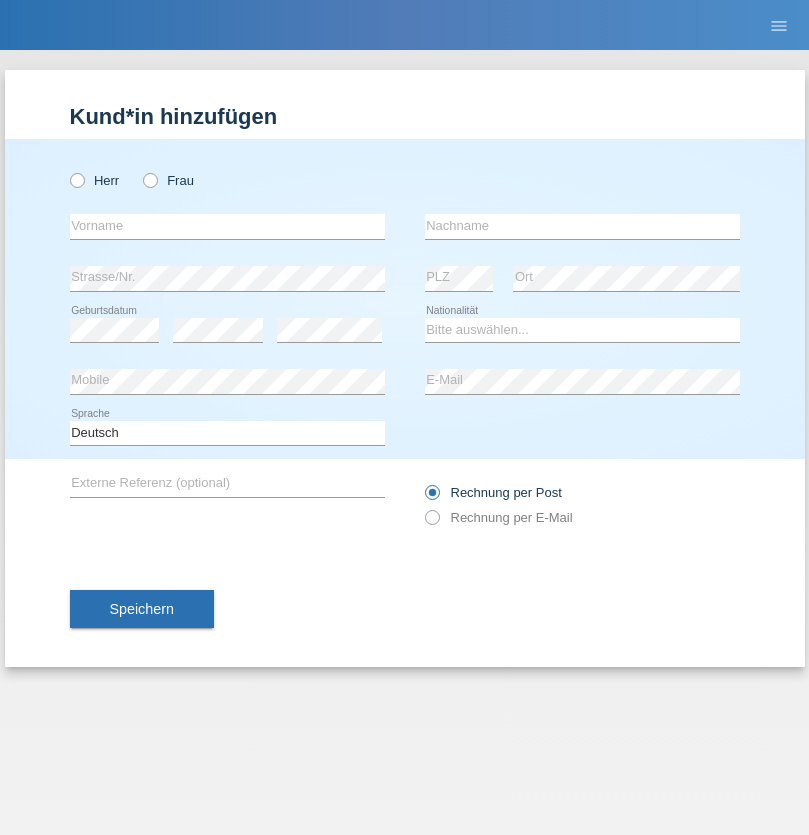 radio on "true" 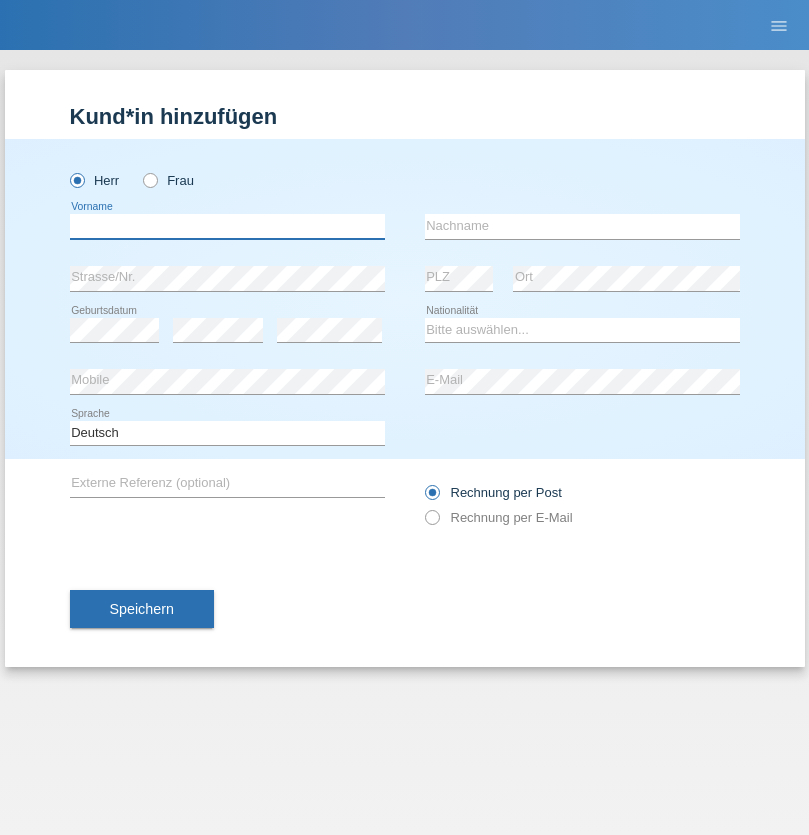 click at bounding box center [227, 226] 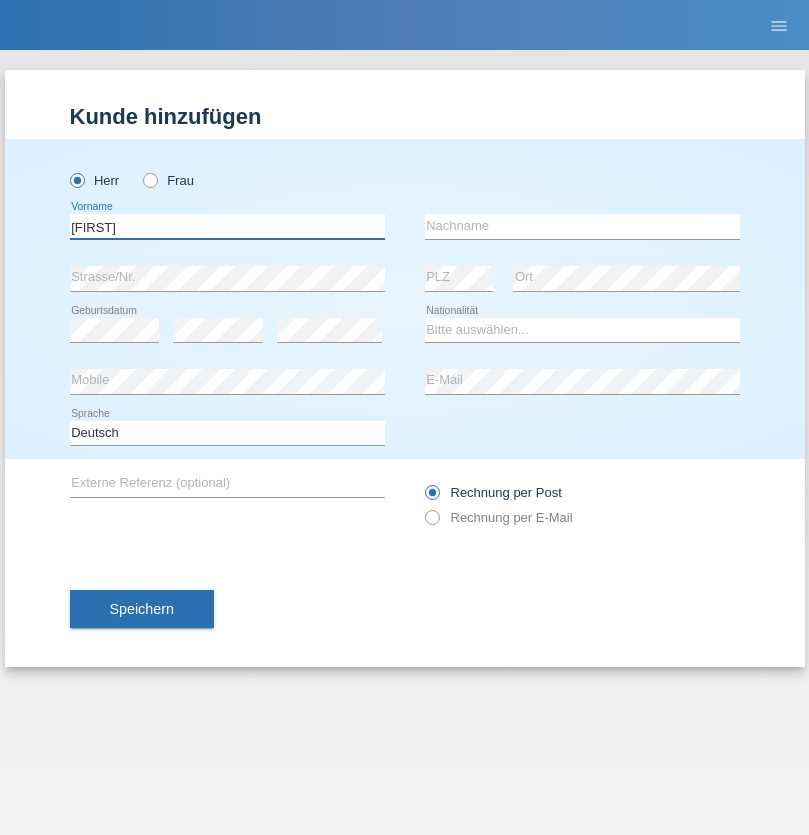 type on "Timo" 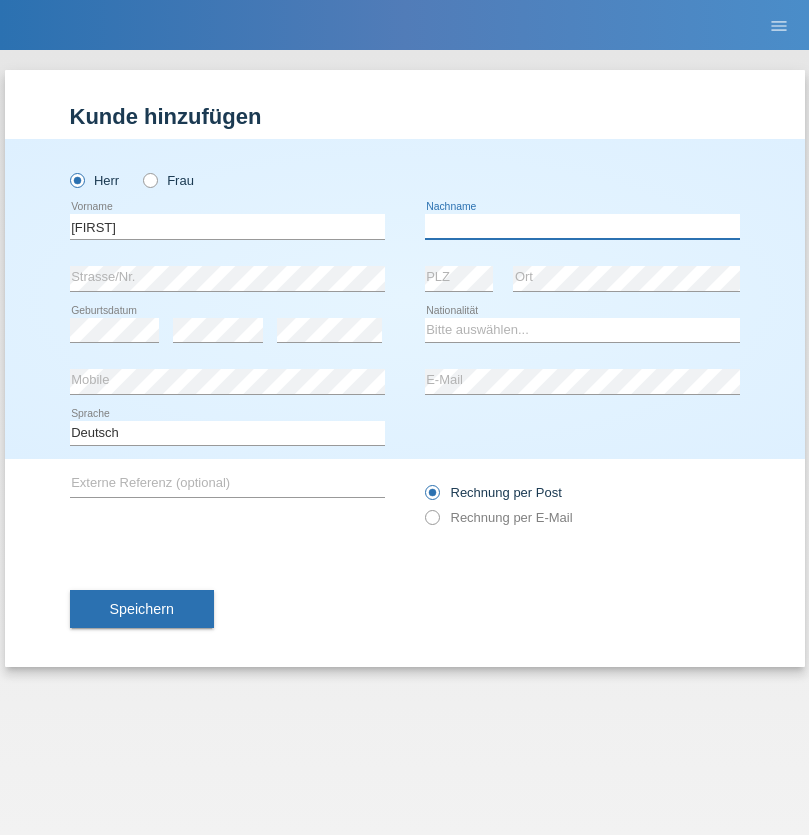 click at bounding box center (582, 226) 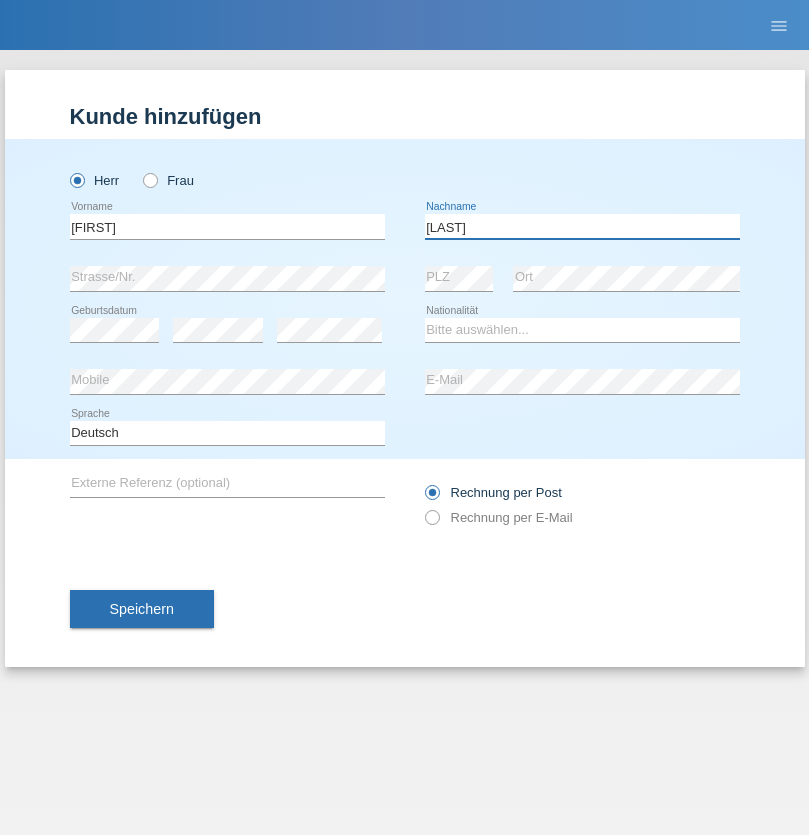type on "Ledermann" 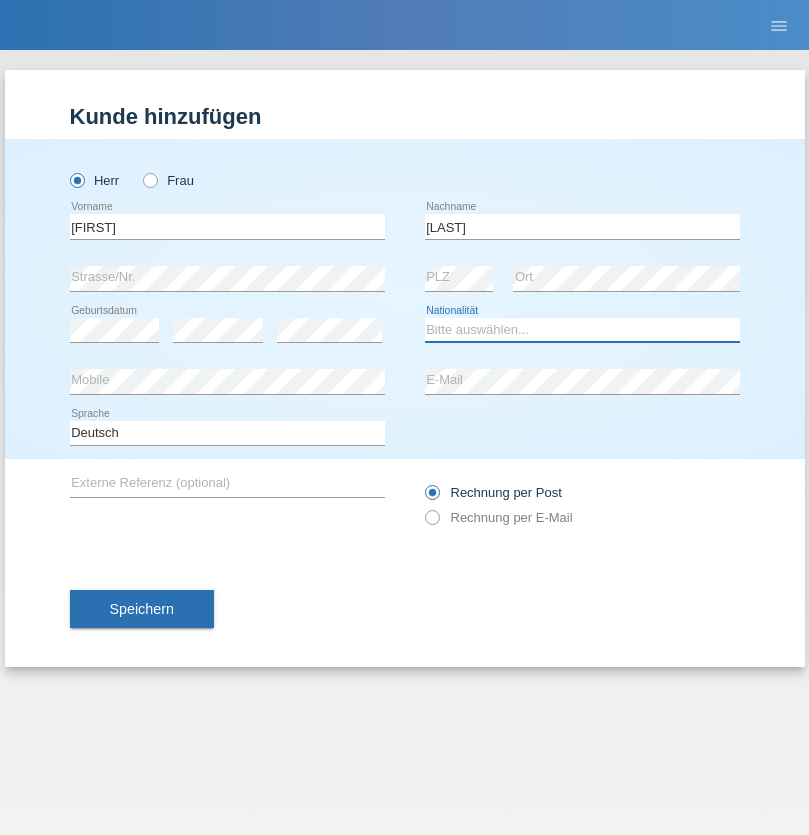 select on "CH" 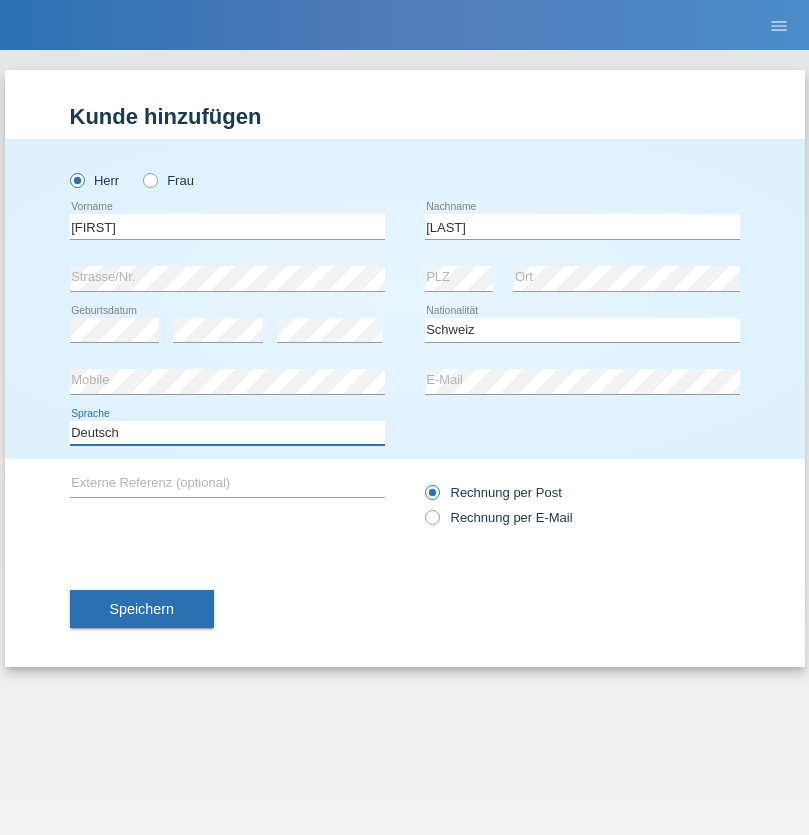 select on "en" 